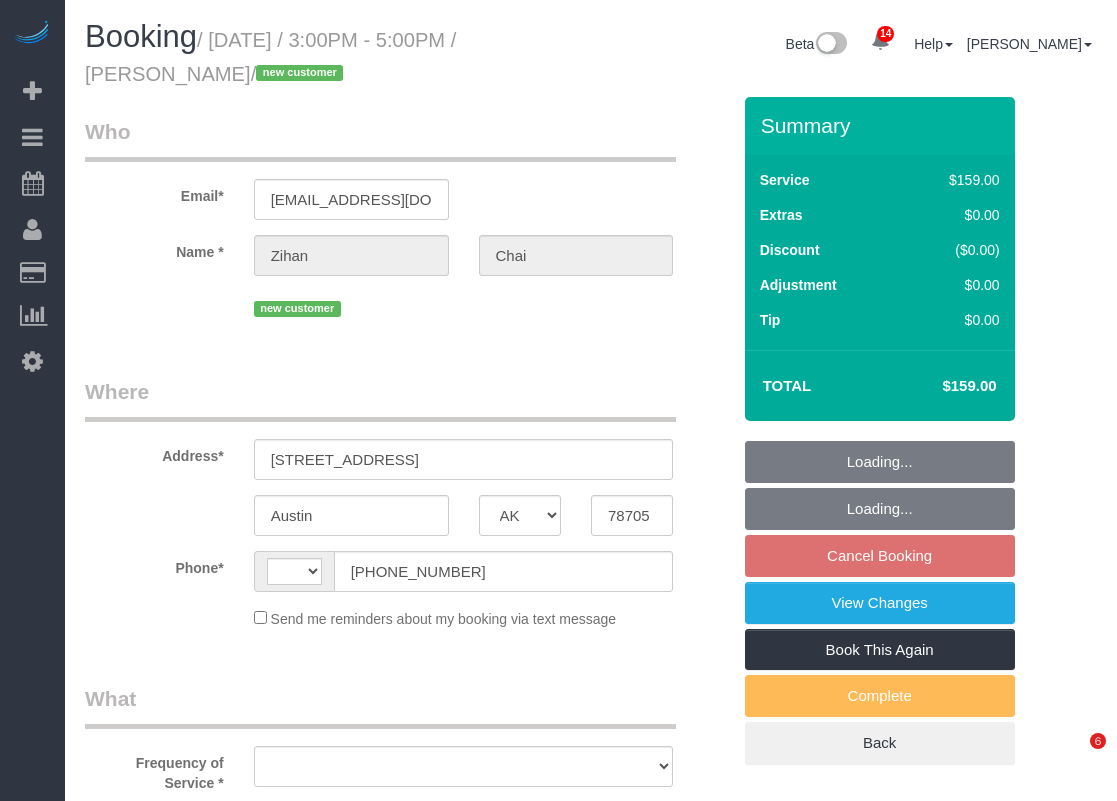 select on "[GEOGRAPHIC_DATA]" 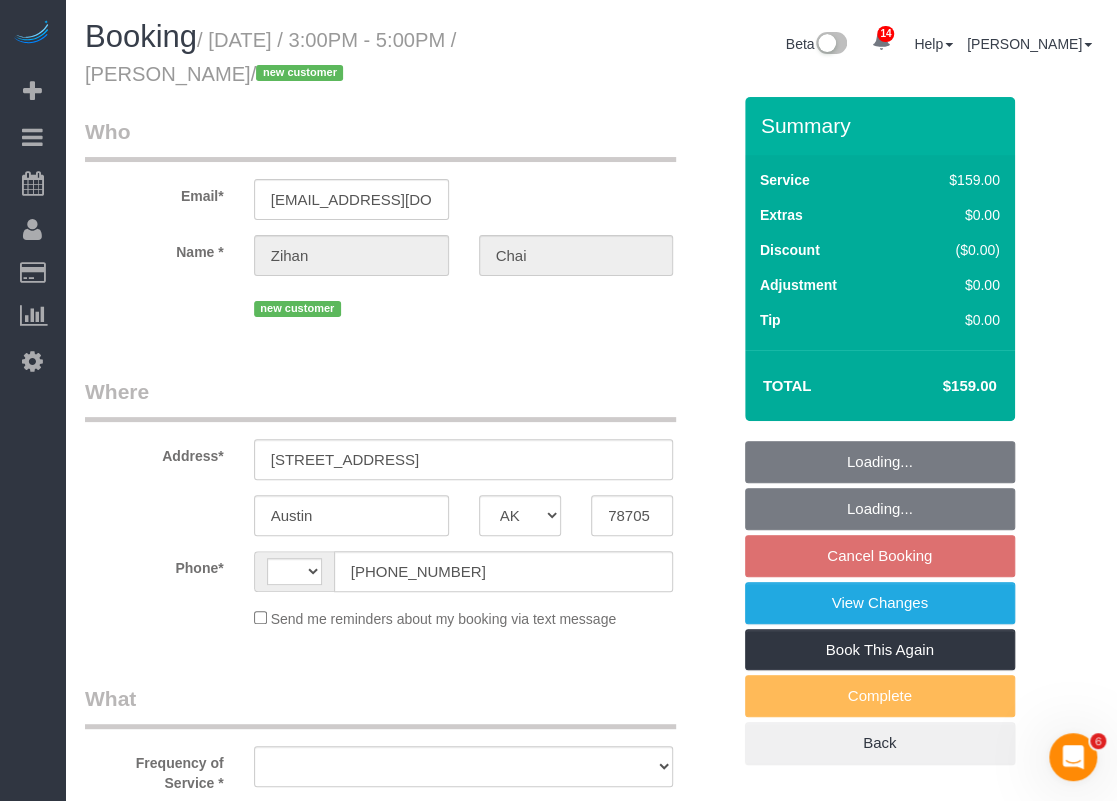 scroll, scrollTop: 0, scrollLeft: 0, axis: both 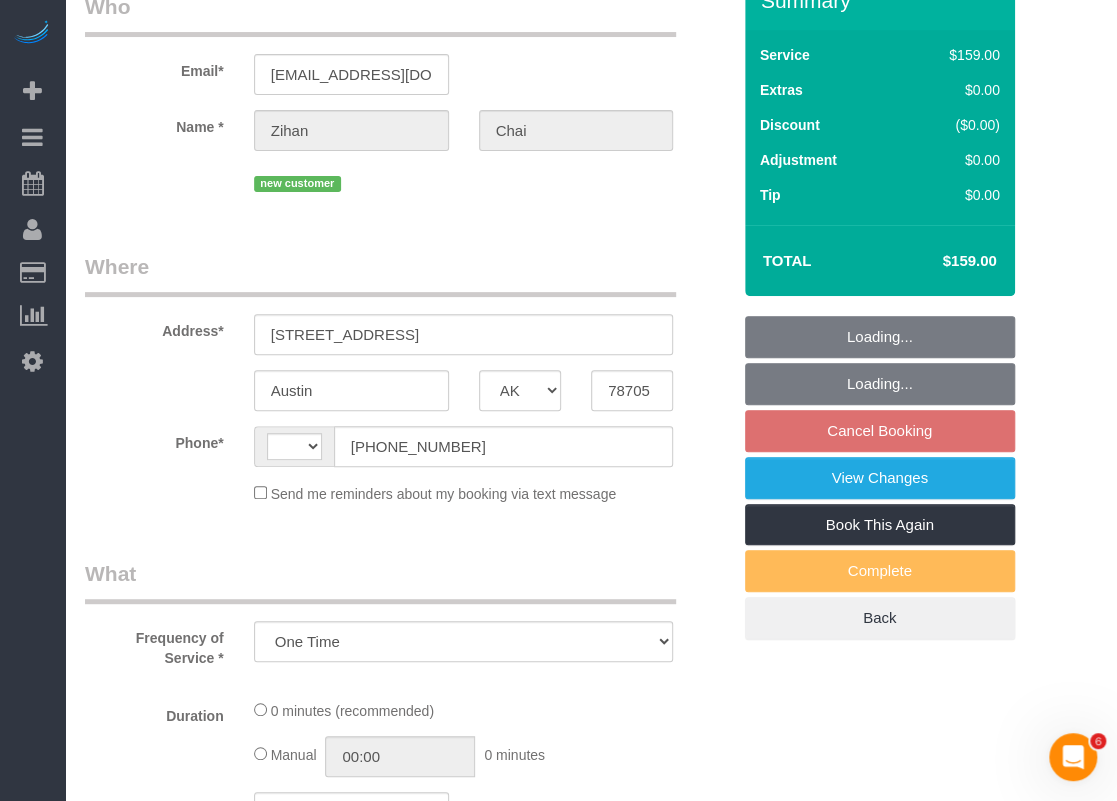 select on "object:737" 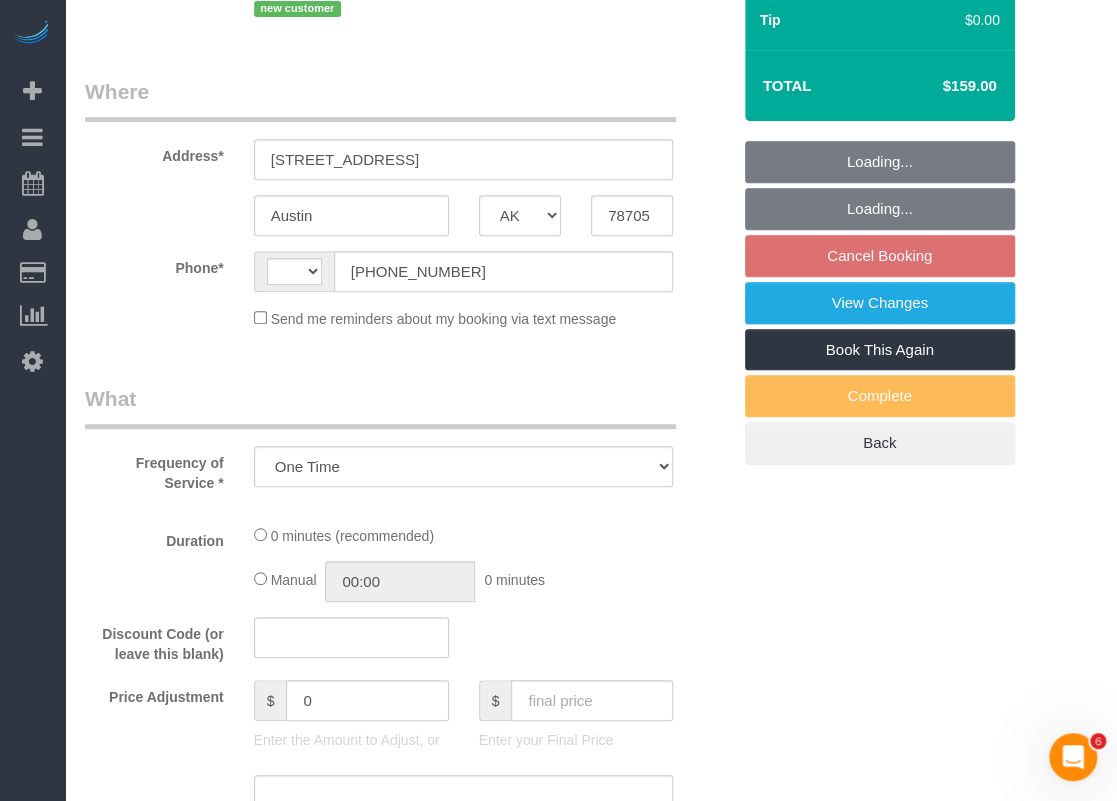select on "string:US" 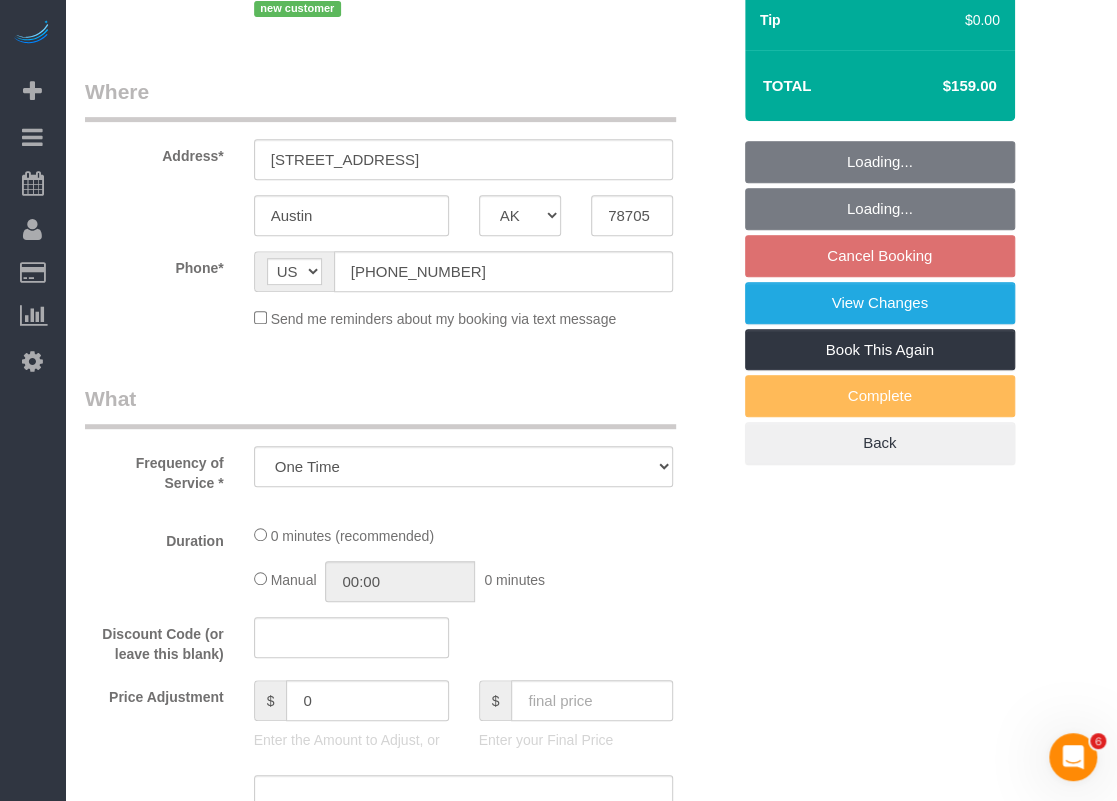 select on "spot5" 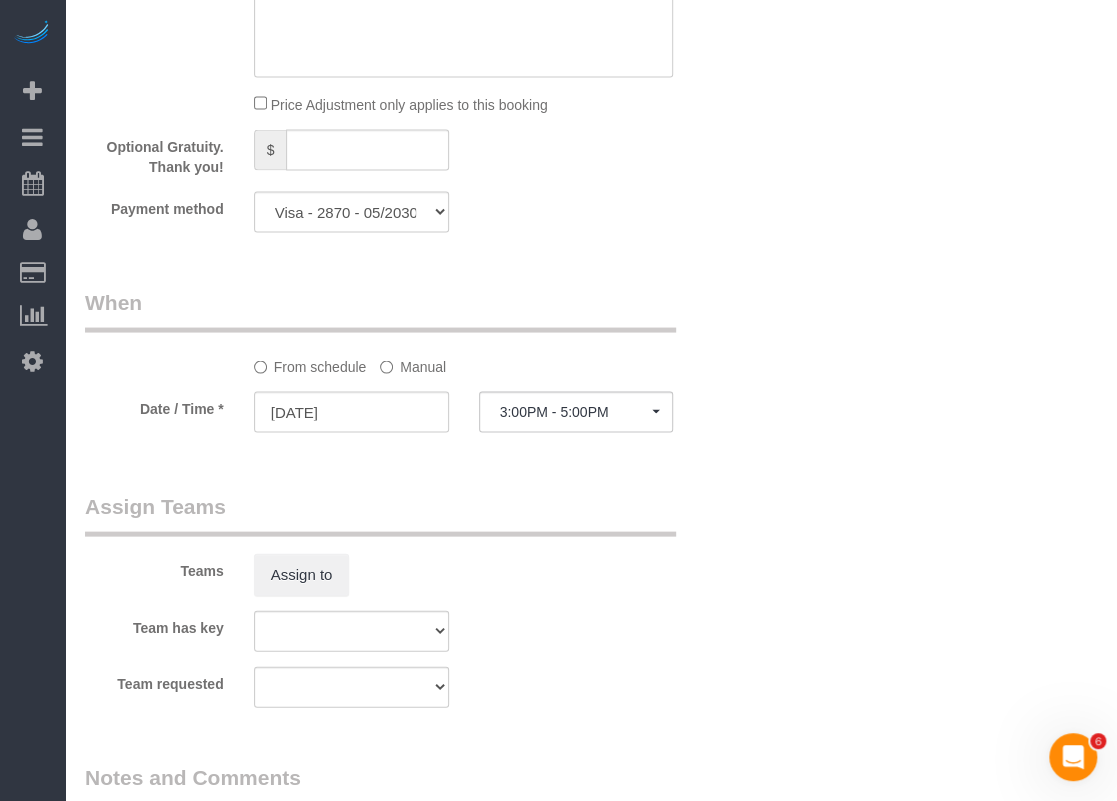 scroll, scrollTop: 1882, scrollLeft: 0, axis: vertical 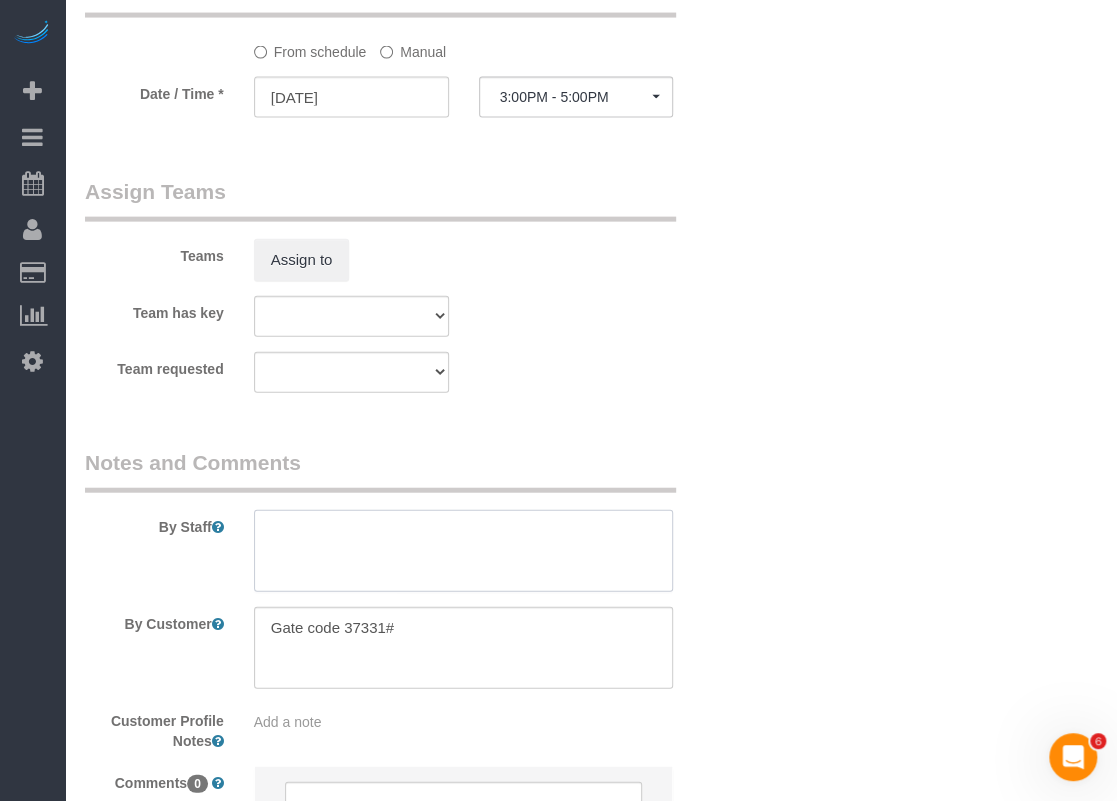 click at bounding box center [464, 551] 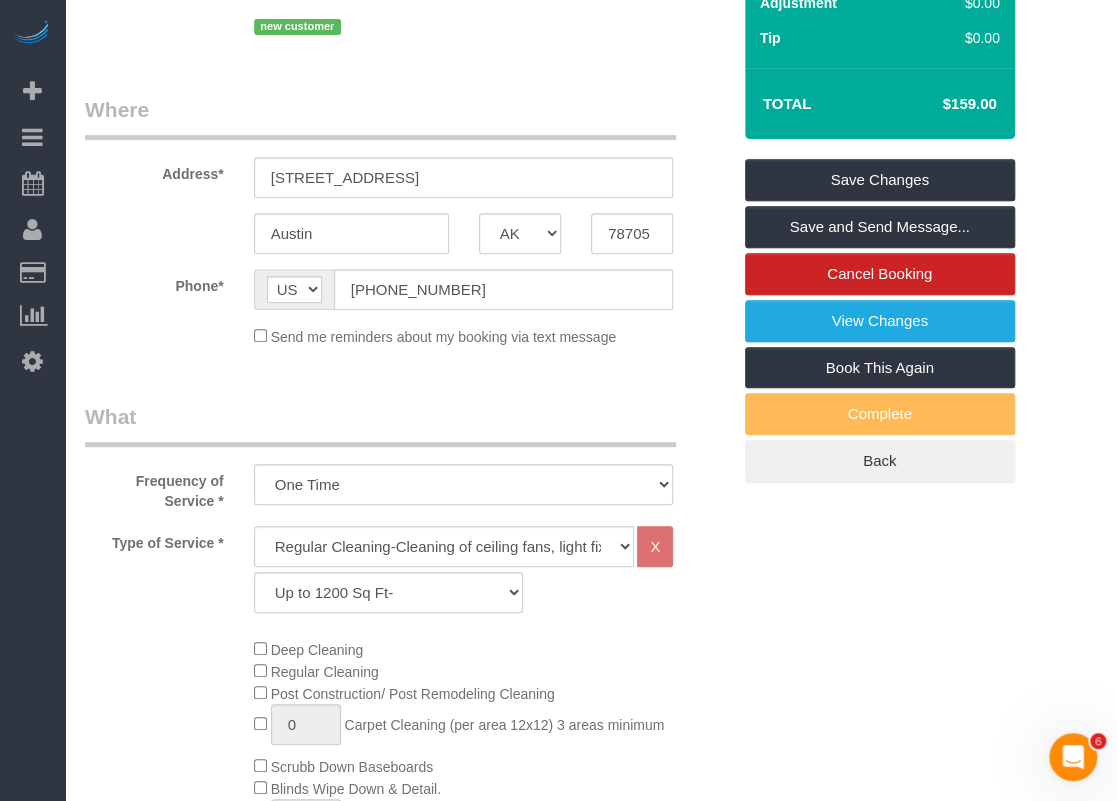 scroll, scrollTop: 0, scrollLeft: 0, axis: both 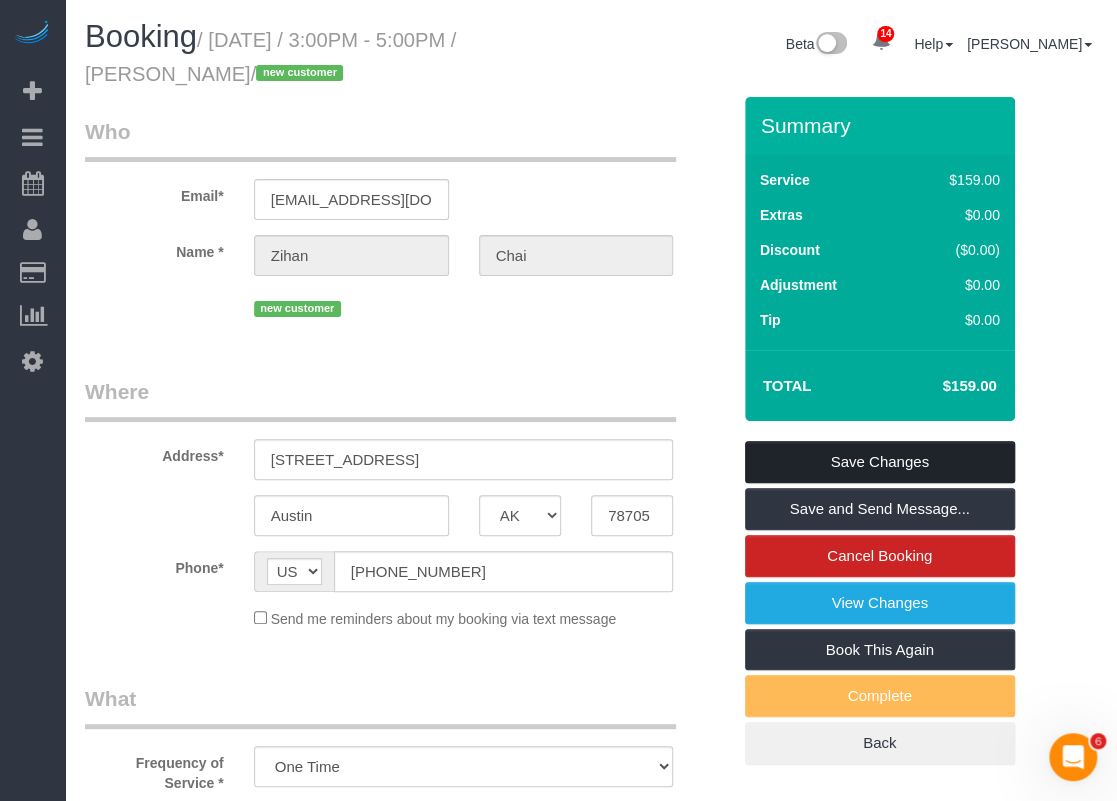 type on "will open 3-5pm" 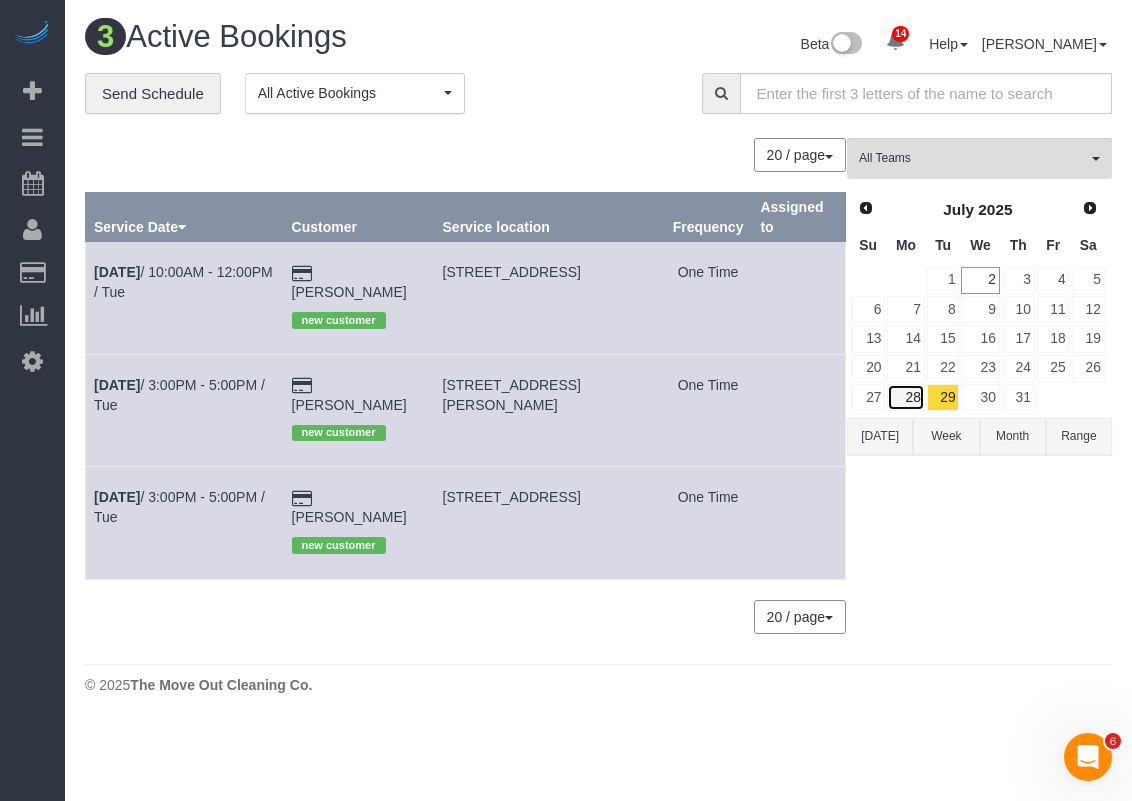 click on "28" at bounding box center (905, 397) 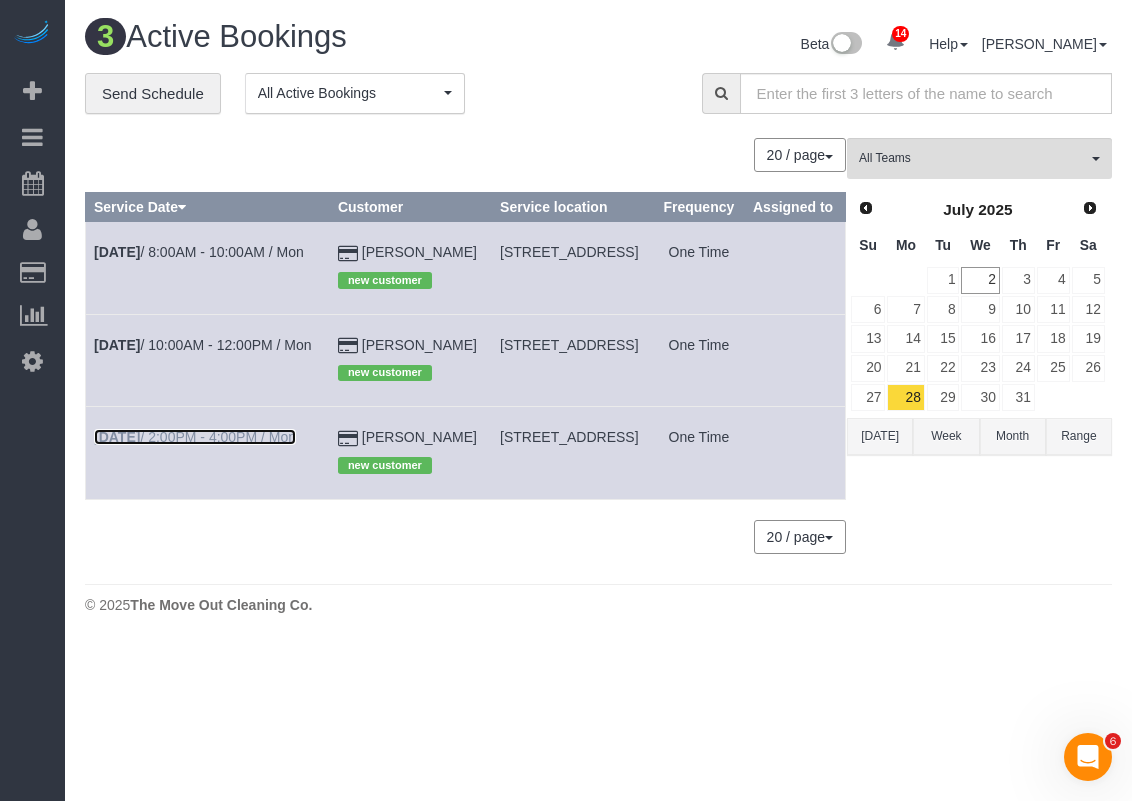 click on "Jul 28th
/ 2:00PM - 4:00PM / Mon" at bounding box center (195, 437) 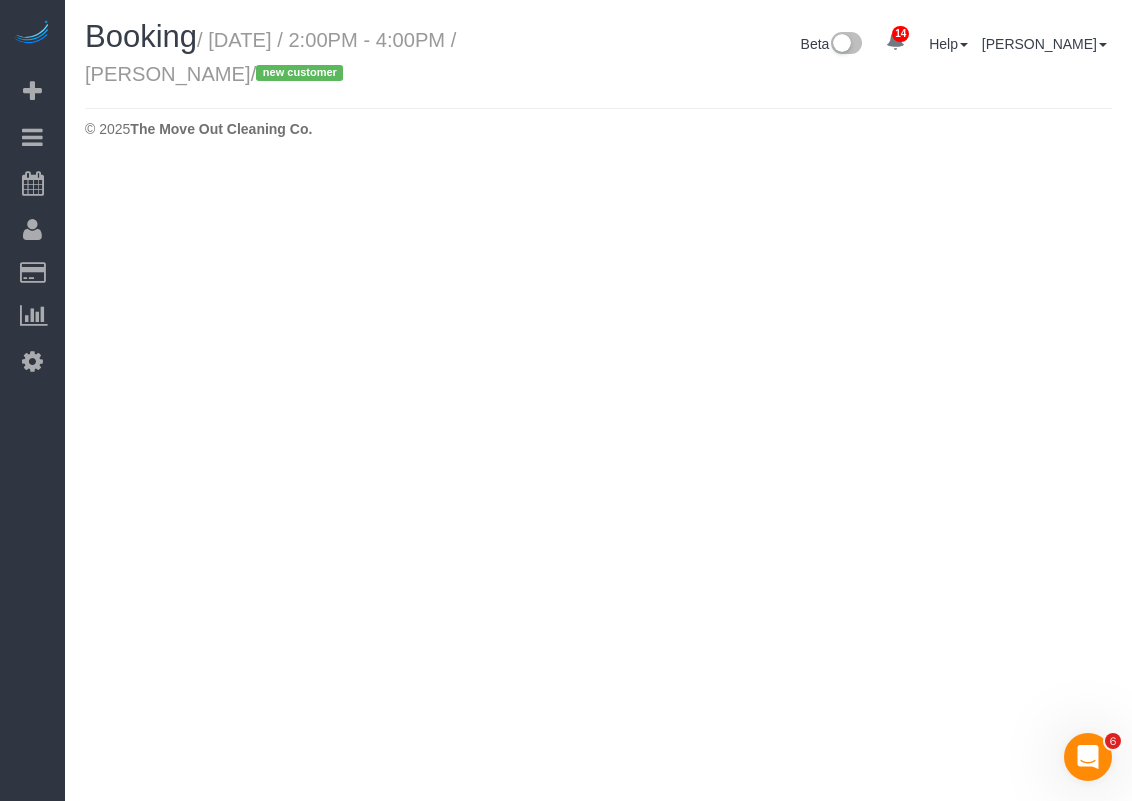 select on "TX" 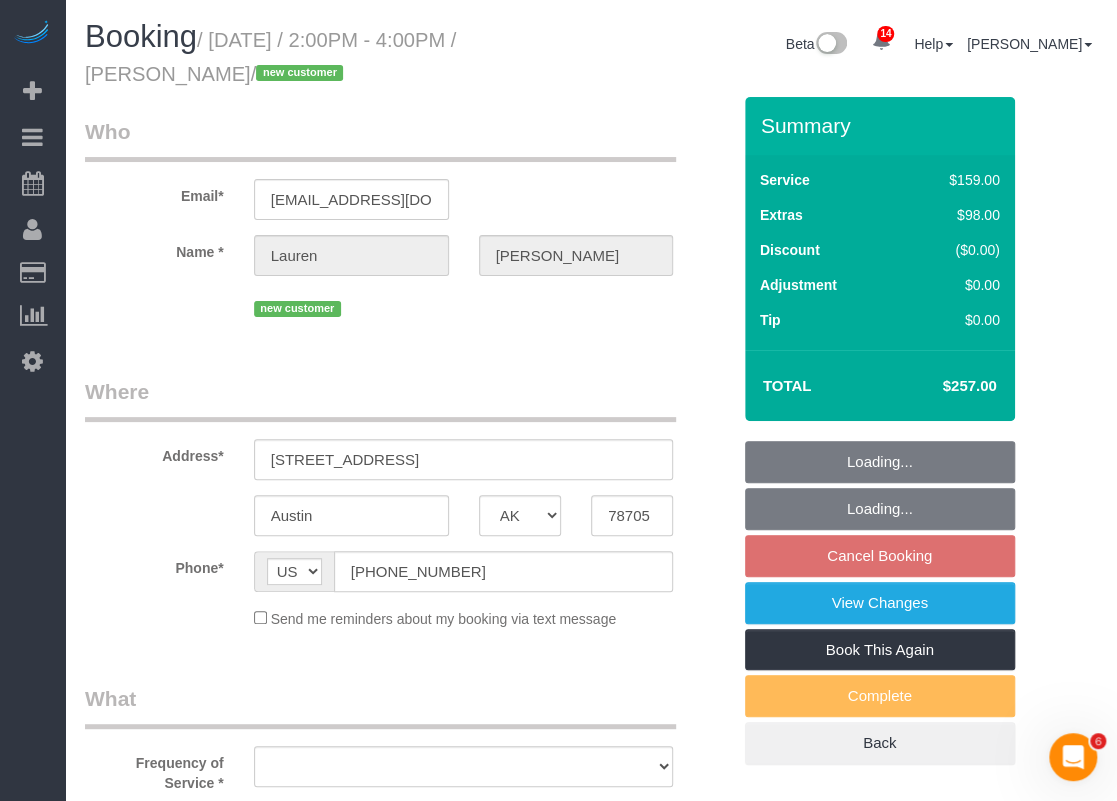 select on "3" 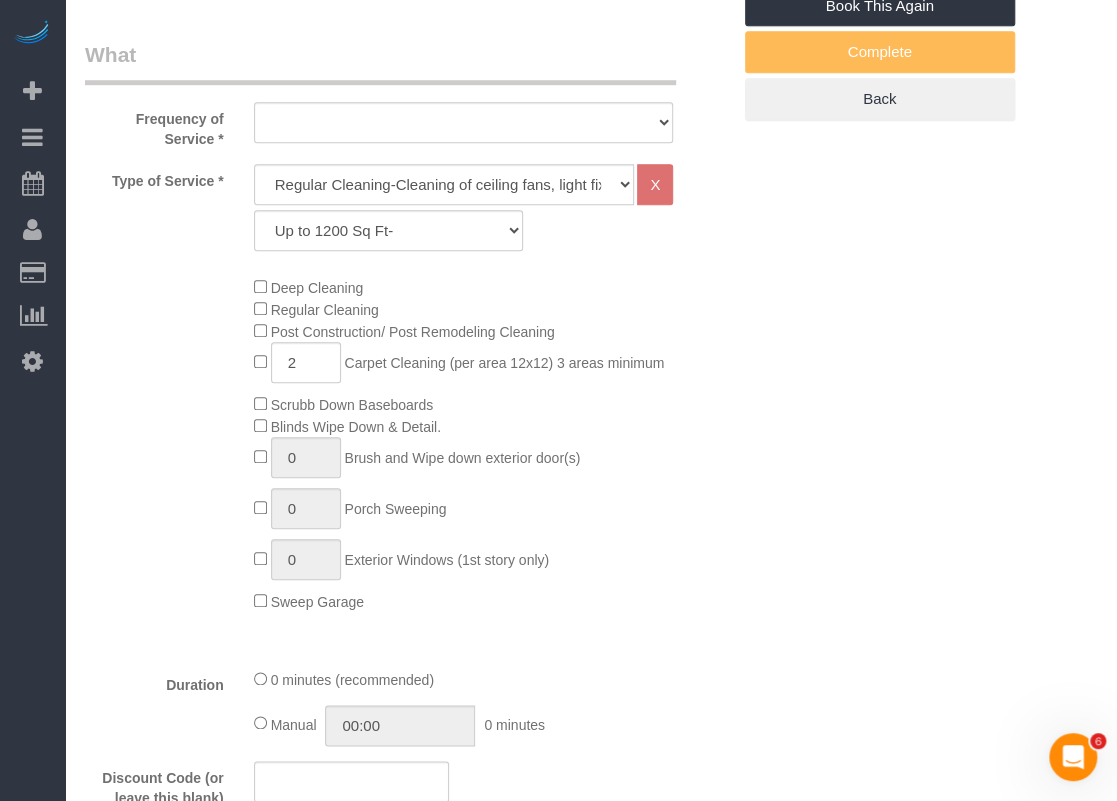 select on "object:1370" 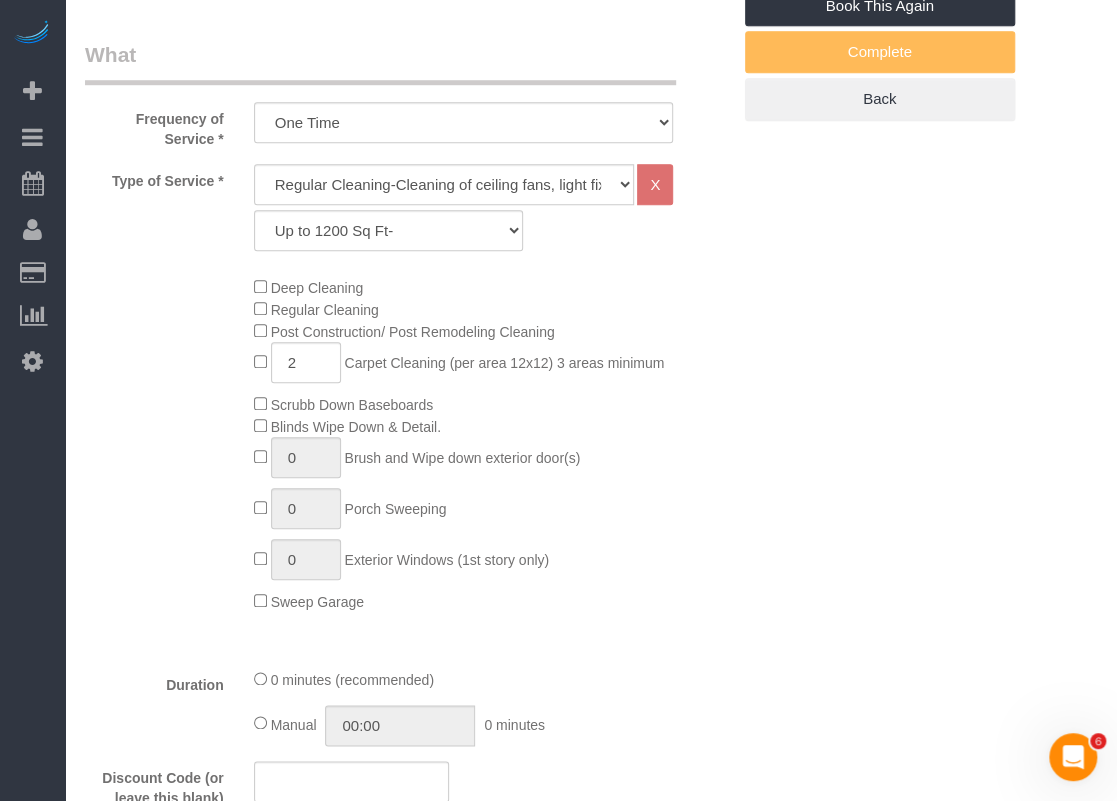 scroll, scrollTop: 700, scrollLeft: 0, axis: vertical 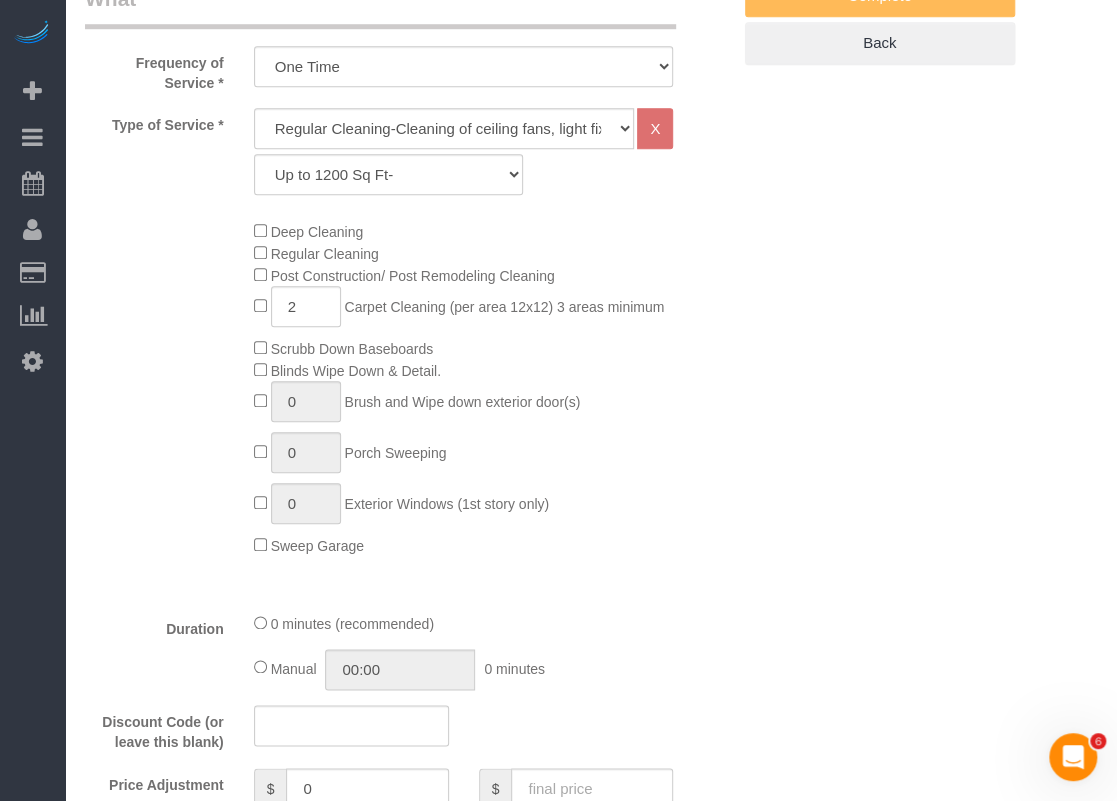 select on "object:1382" 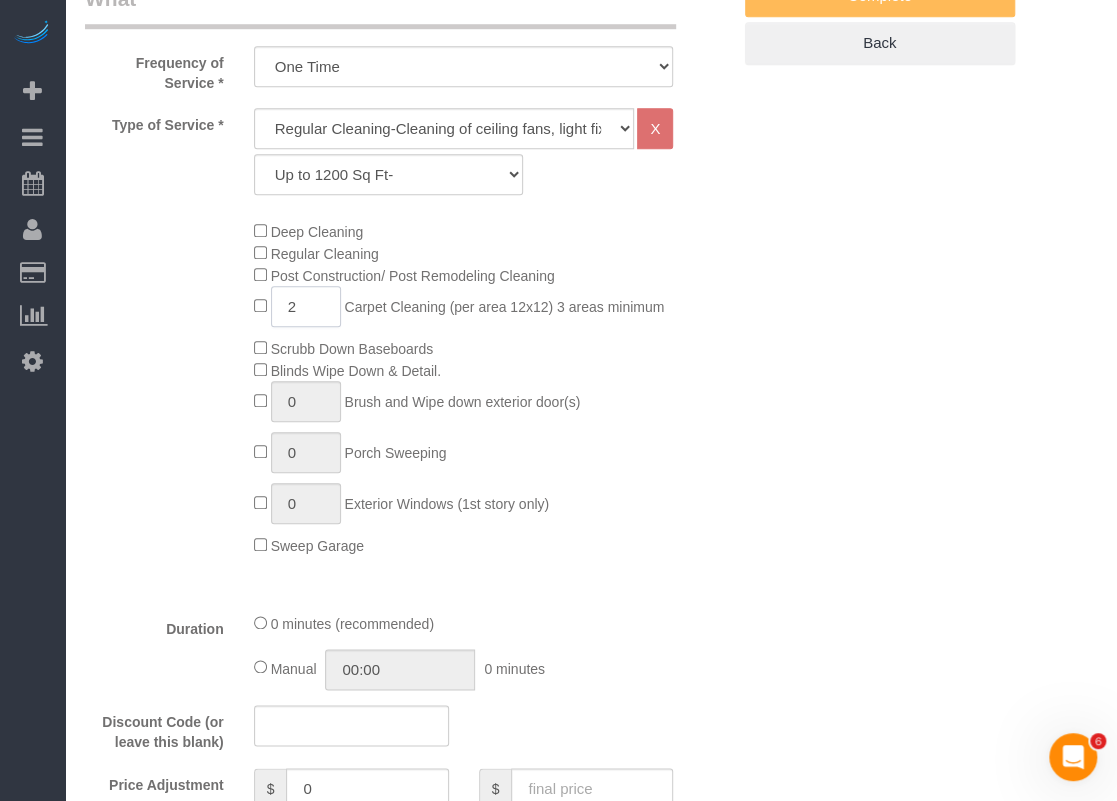 drag, startPoint x: 320, startPoint y: 307, endPoint x: 267, endPoint y: 299, distance: 53.600372 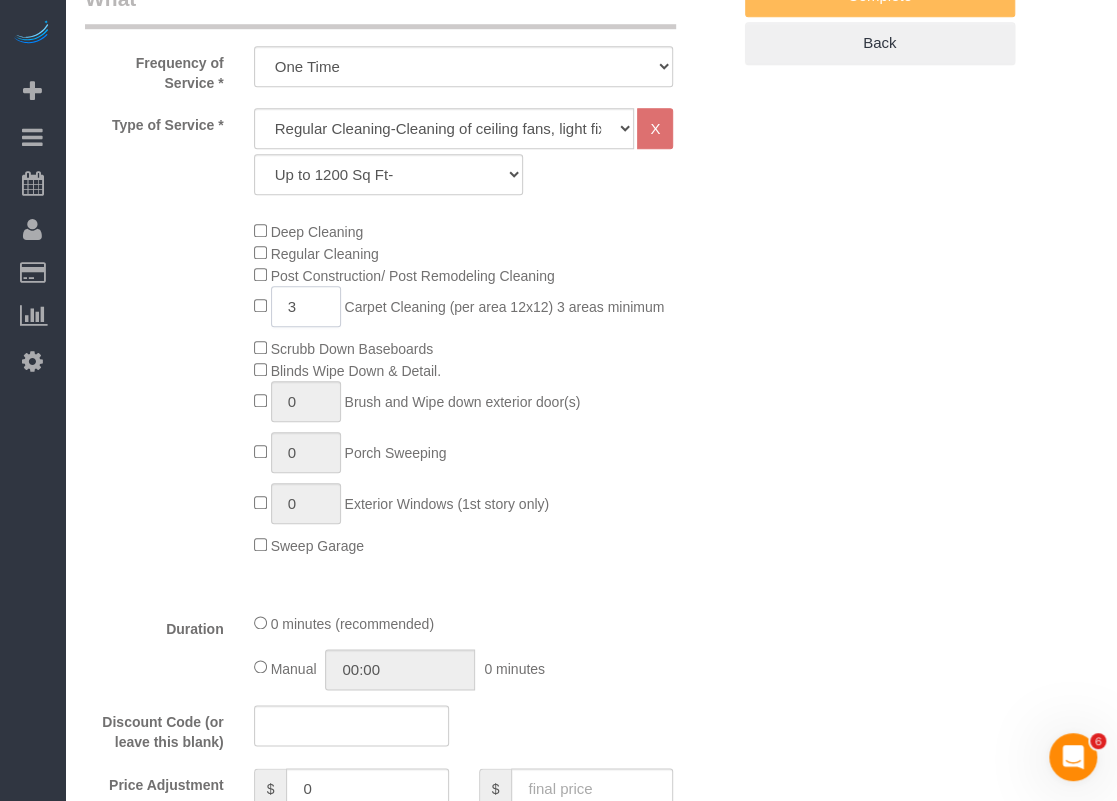 type on "3" 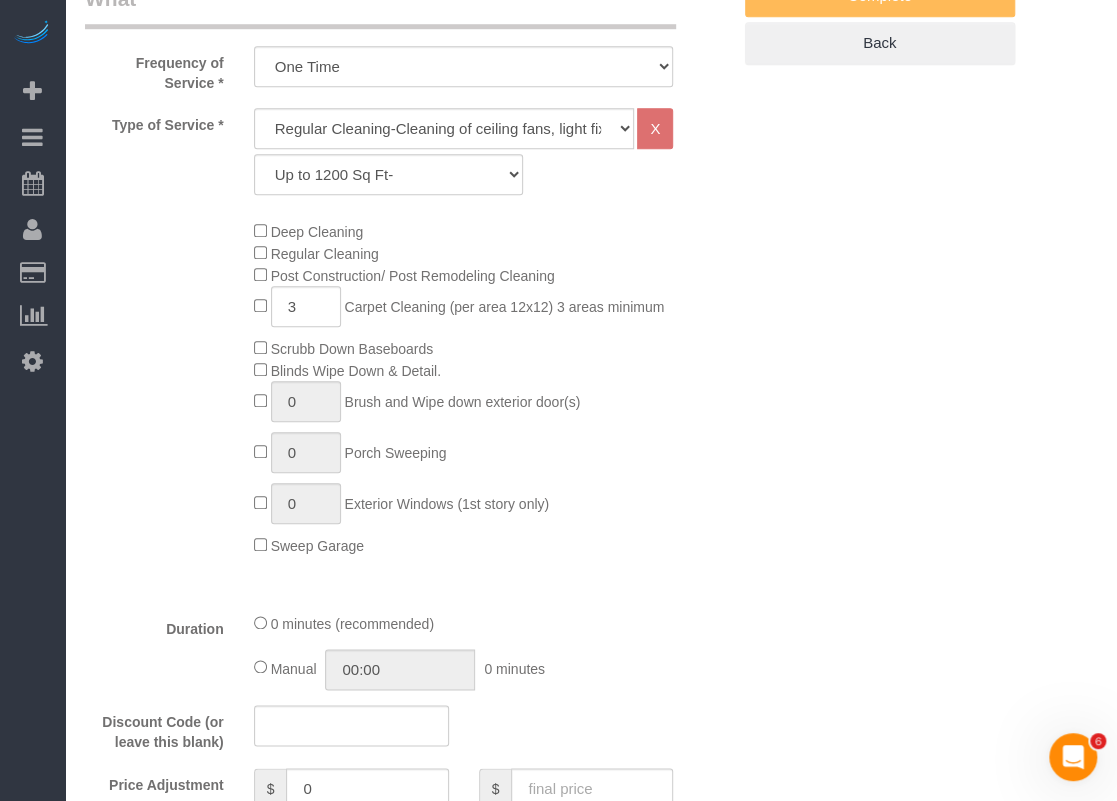 click on "Who
Email*
laurenn48@outlook.com
Name *
Lauren
Findley
new customer
Where
Address*
806 W 24th St, Apt 336
Austin
AK
AL
AR
AZ
CA
CO
CT
DC
DE
FL
GA
HI
IA
ID
IL
IN
KS
KY
LA
MA
MD
ME
MI
MN
MO
MS
MT
NC
ND" at bounding box center [591, 757] 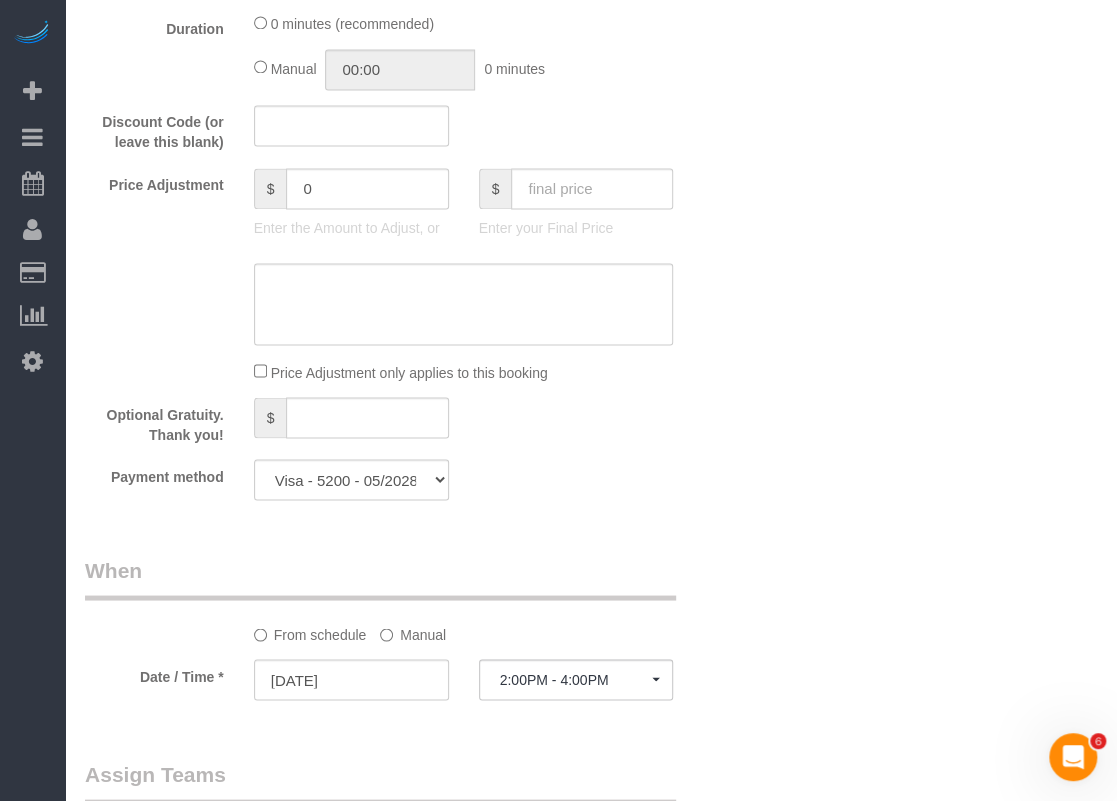 scroll, scrollTop: 2000, scrollLeft: 0, axis: vertical 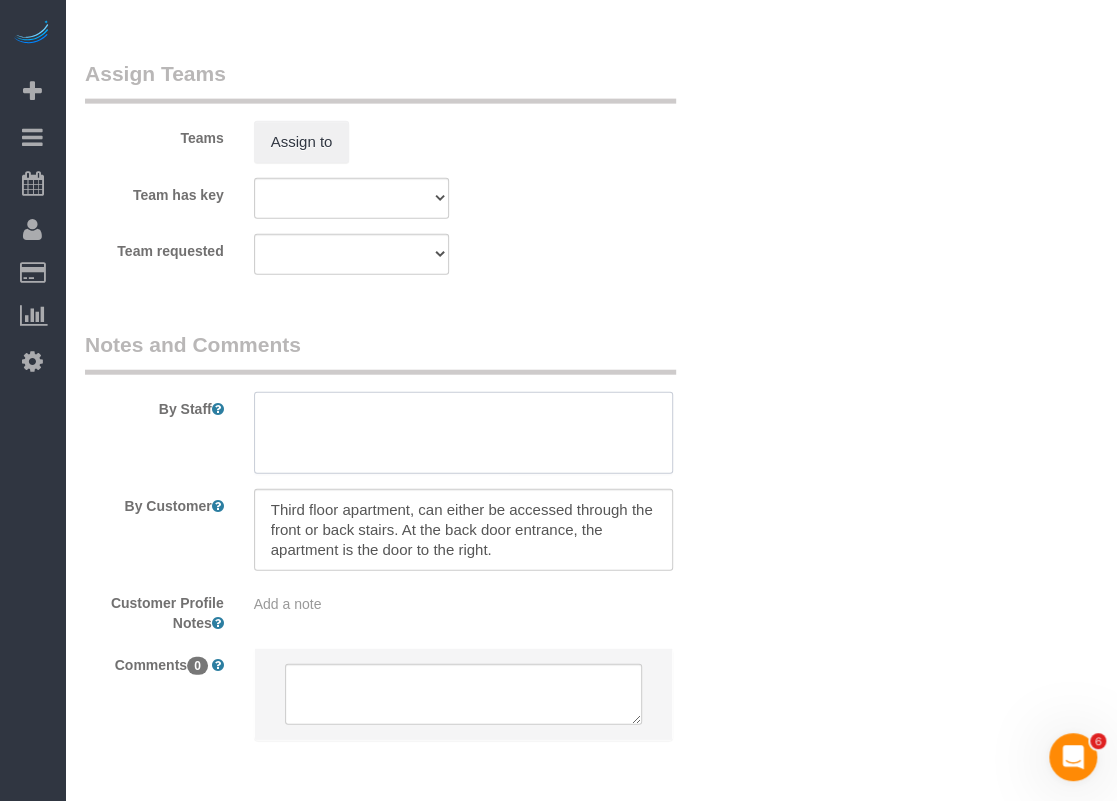 click at bounding box center [464, 433] 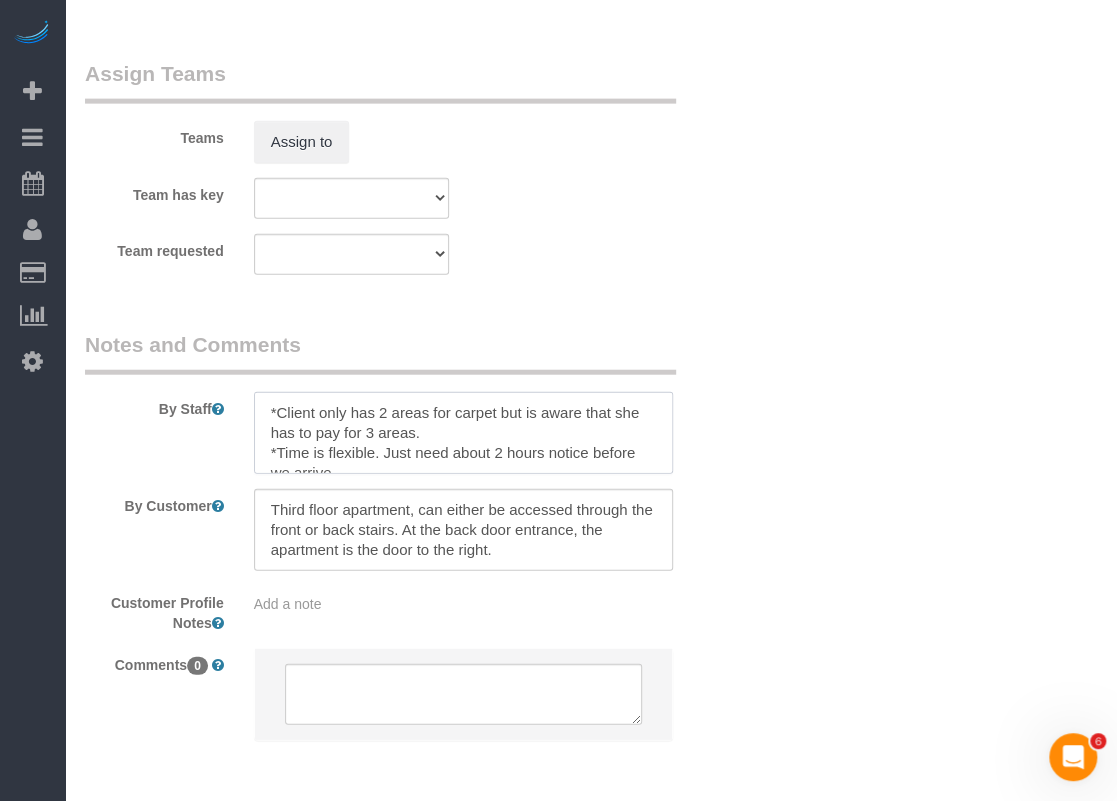 scroll, scrollTop: 8, scrollLeft: 0, axis: vertical 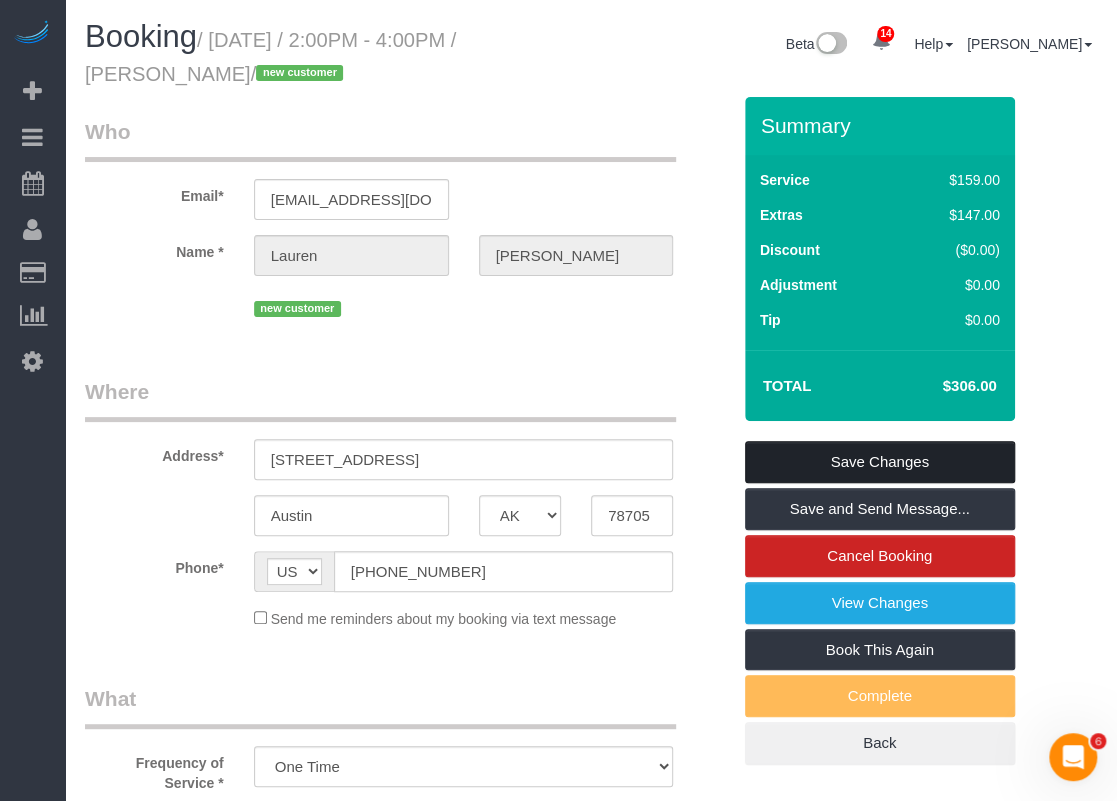 type on "*Client only has 2 areas for carpet but is aware that she has to pay for 3 areas.
*Time is flexible. Just need about 2 hours notice before we arrive." 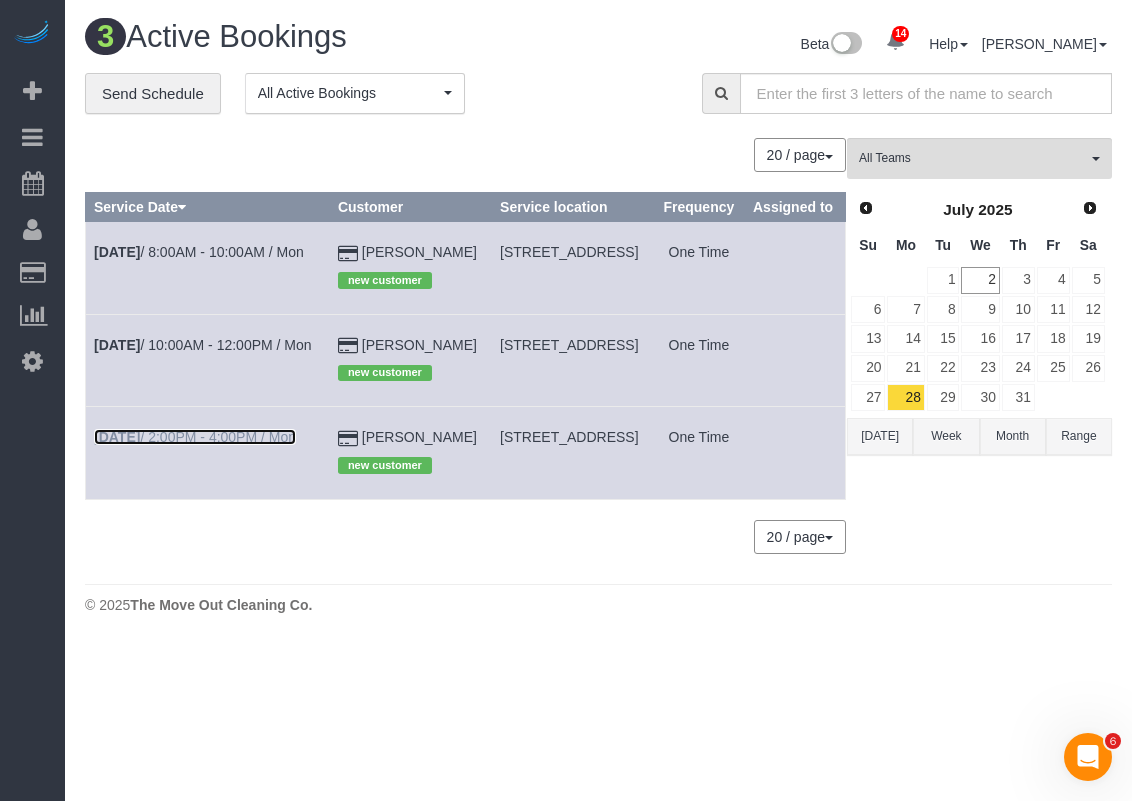 click on "Jul 28th
/ 2:00PM - 4:00PM / Mon" at bounding box center [195, 437] 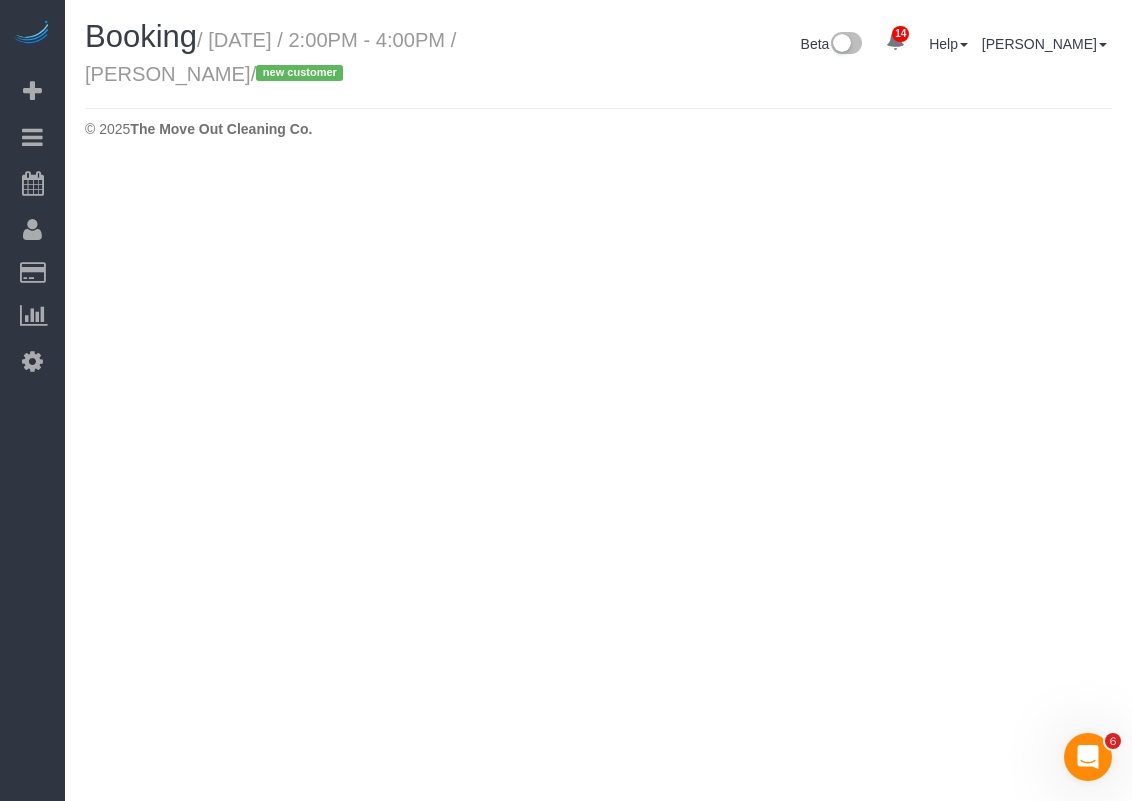 select on "TX" 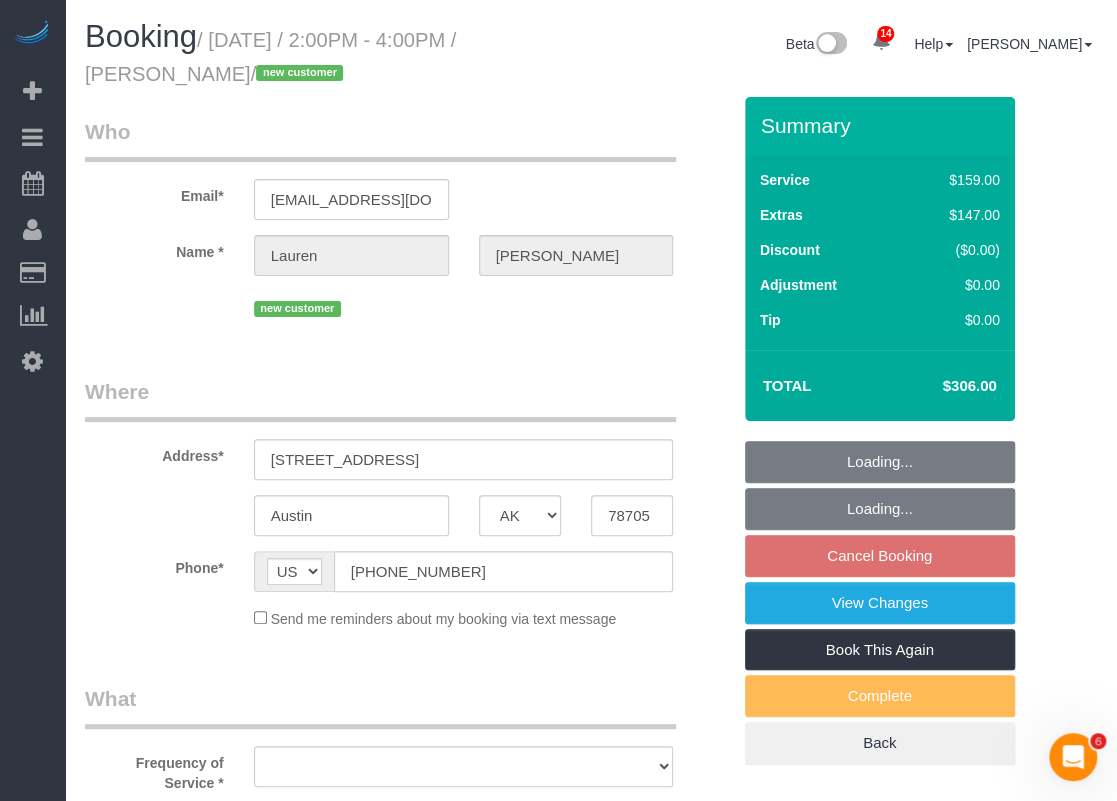 select on "string:fspay-b839a8bc-39bb-419b-b353-cd5f2a13a69e" 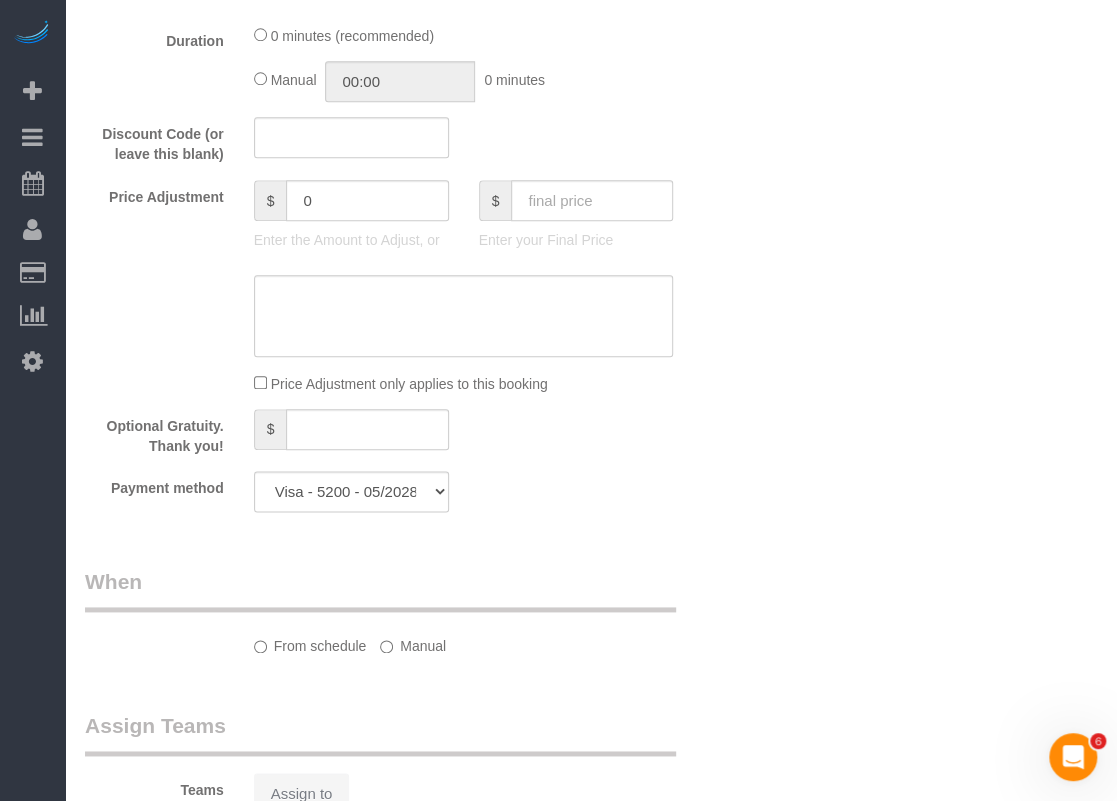 select on "object:1841" 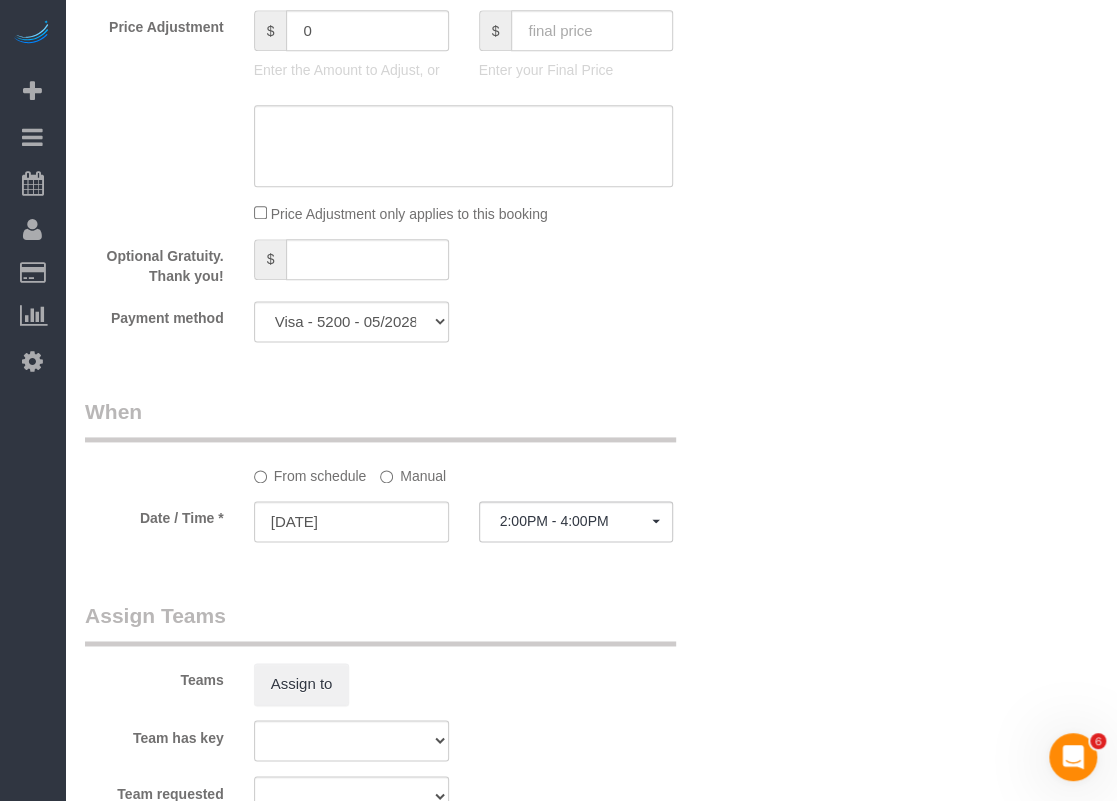 scroll, scrollTop: 1990, scrollLeft: 0, axis: vertical 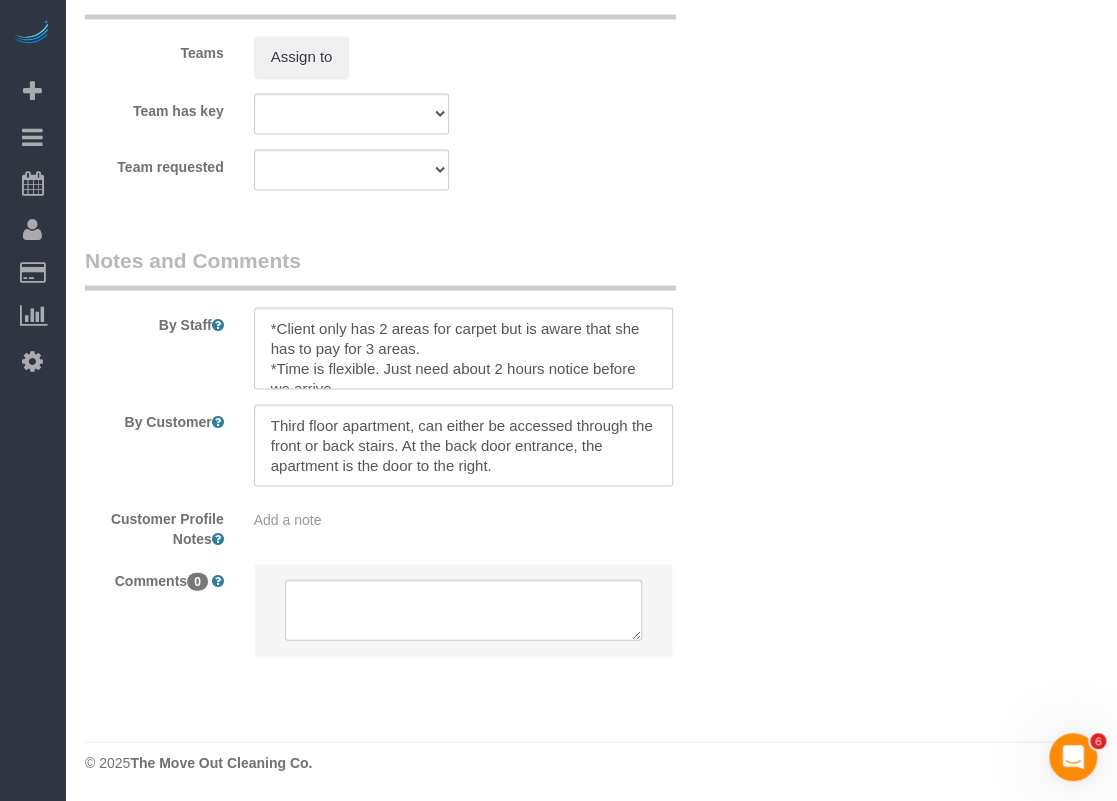 select on "object:1905" 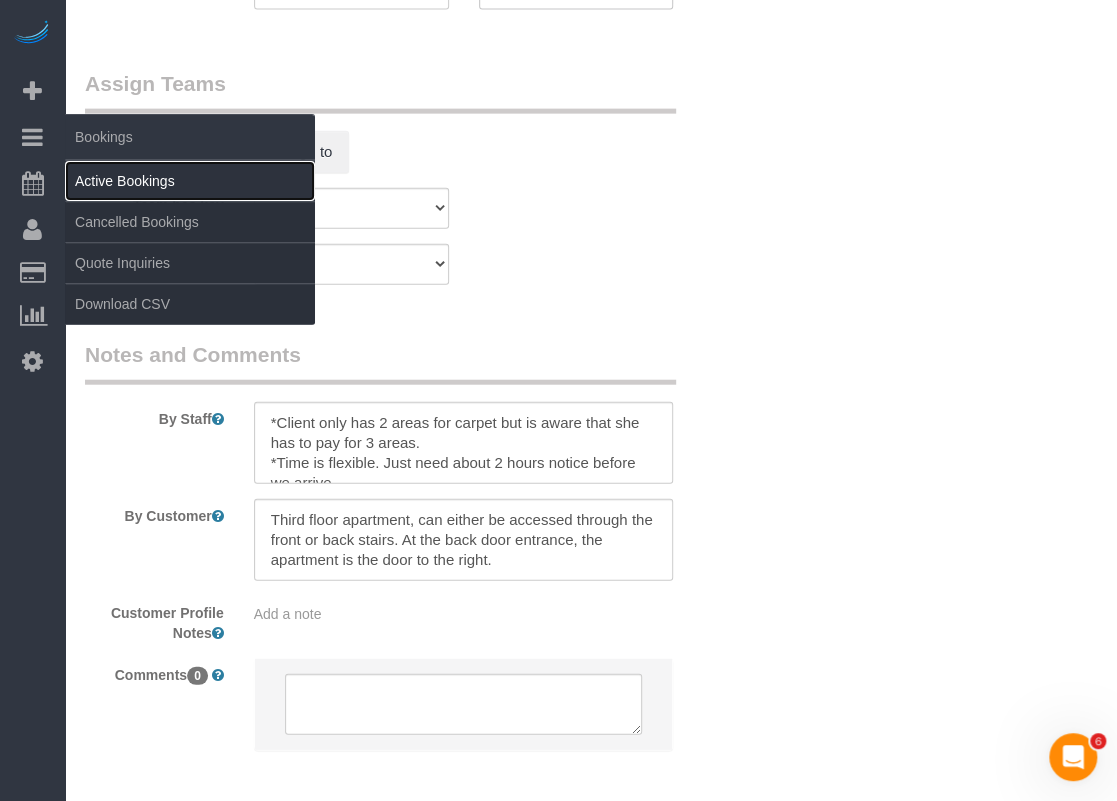 click on "Active Bookings" at bounding box center [190, 181] 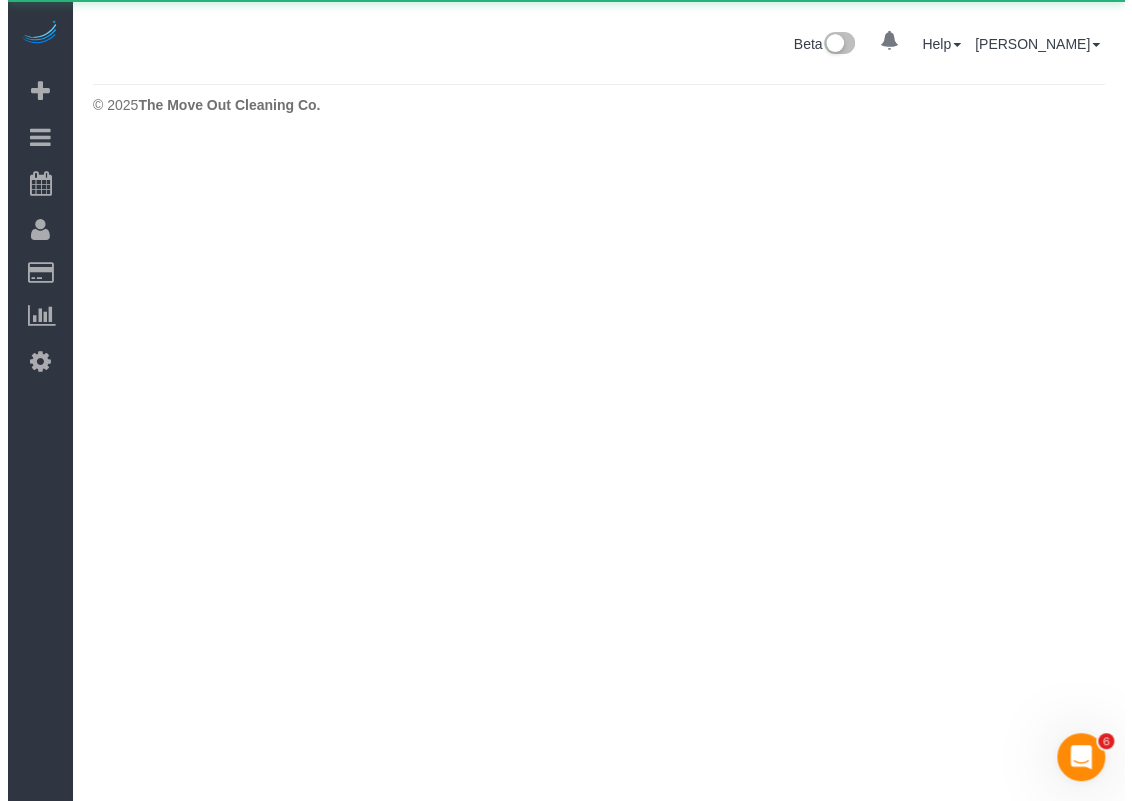 scroll, scrollTop: 0, scrollLeft: 0, axis: both 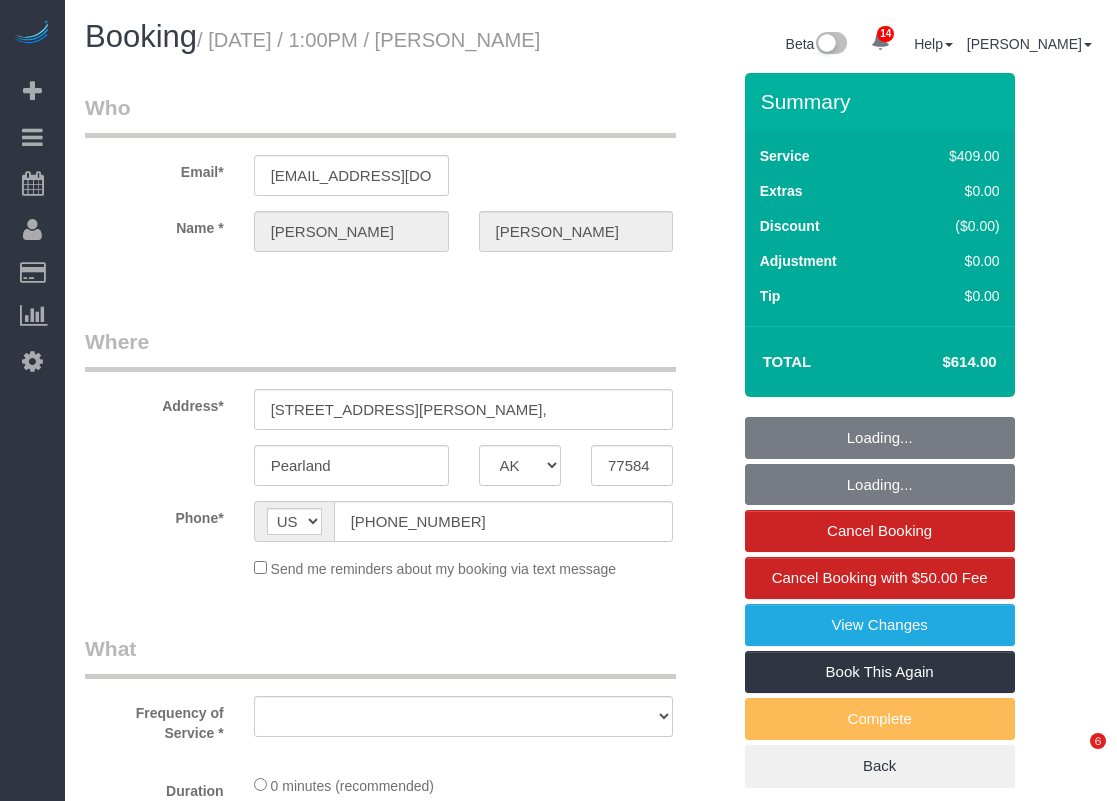 select on "[GEOGRAPHIC_DATA]" 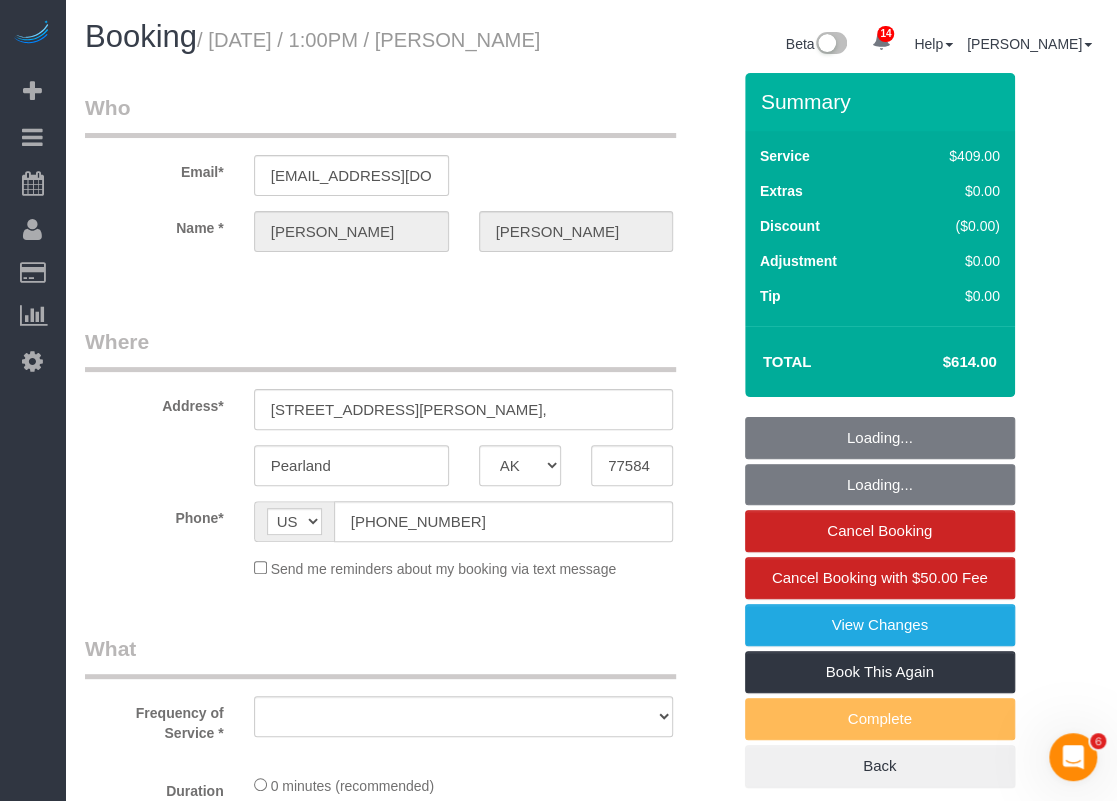 scroll, scrollTop: 0, scrollLeft: 0, axis: both 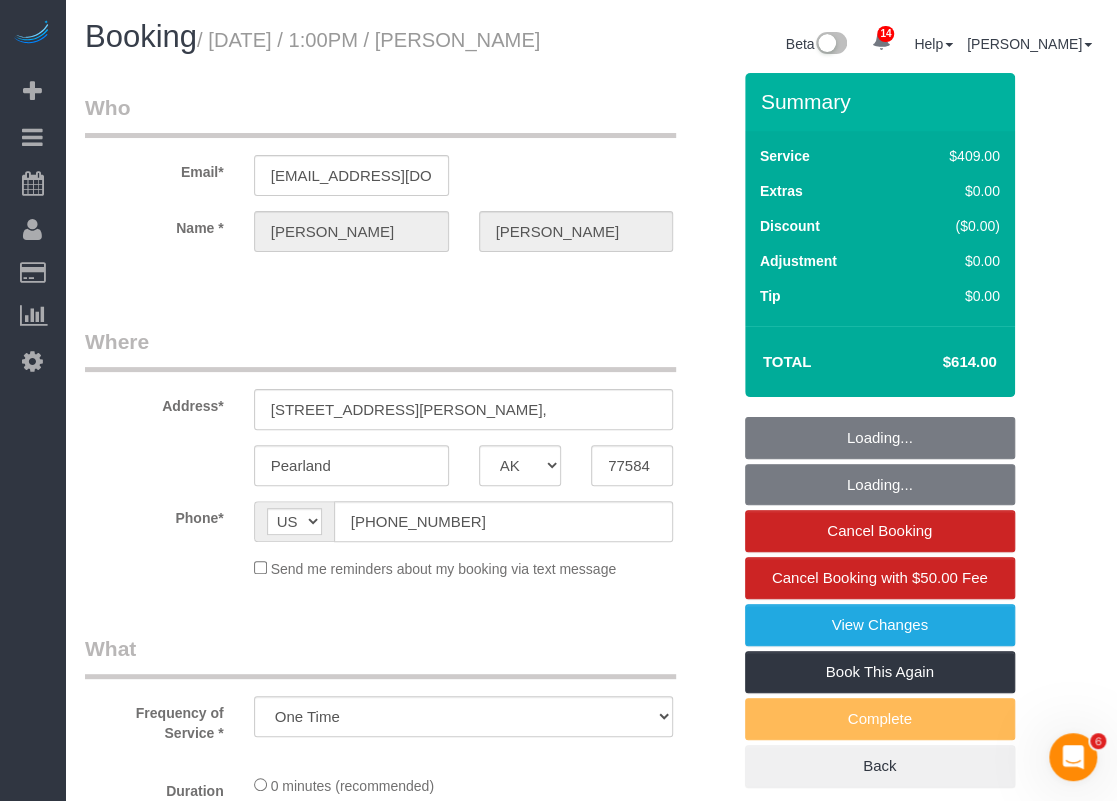 select on "string:fspay-31949a7f-8578-44c6-9049-86cc725f08a6" 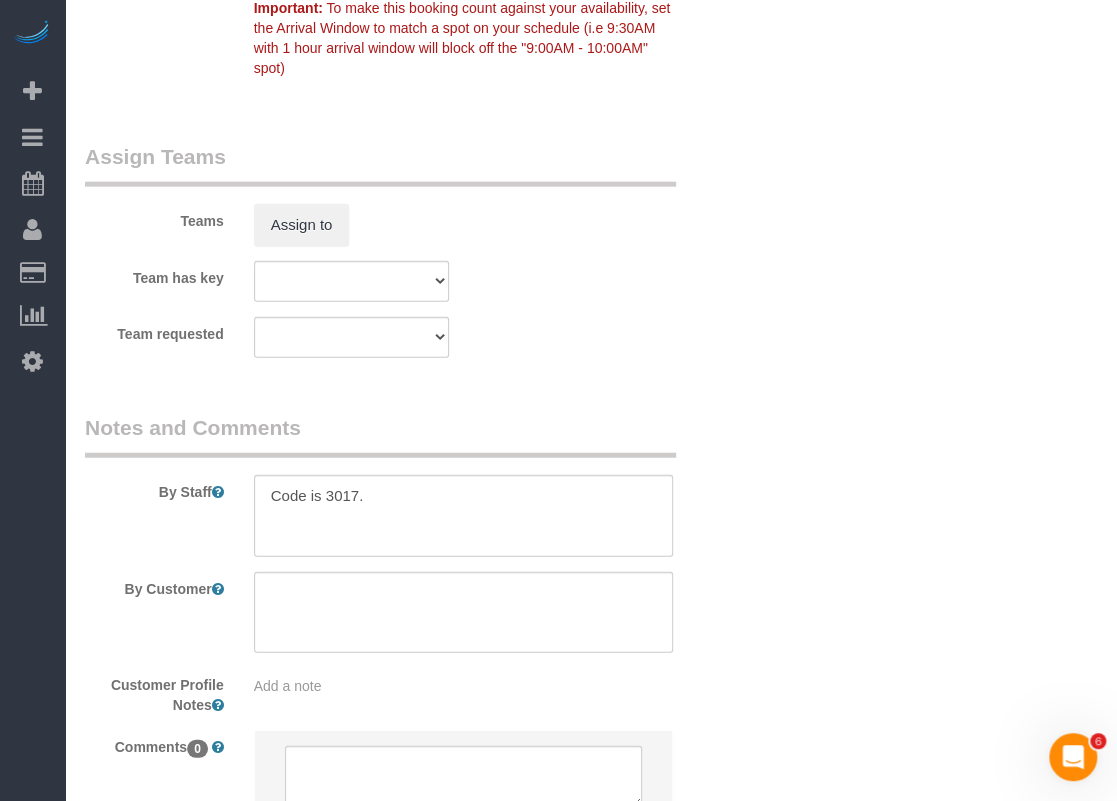 scroll, scrollTop: 2100, scrollLeft: 0, axis: vertical 